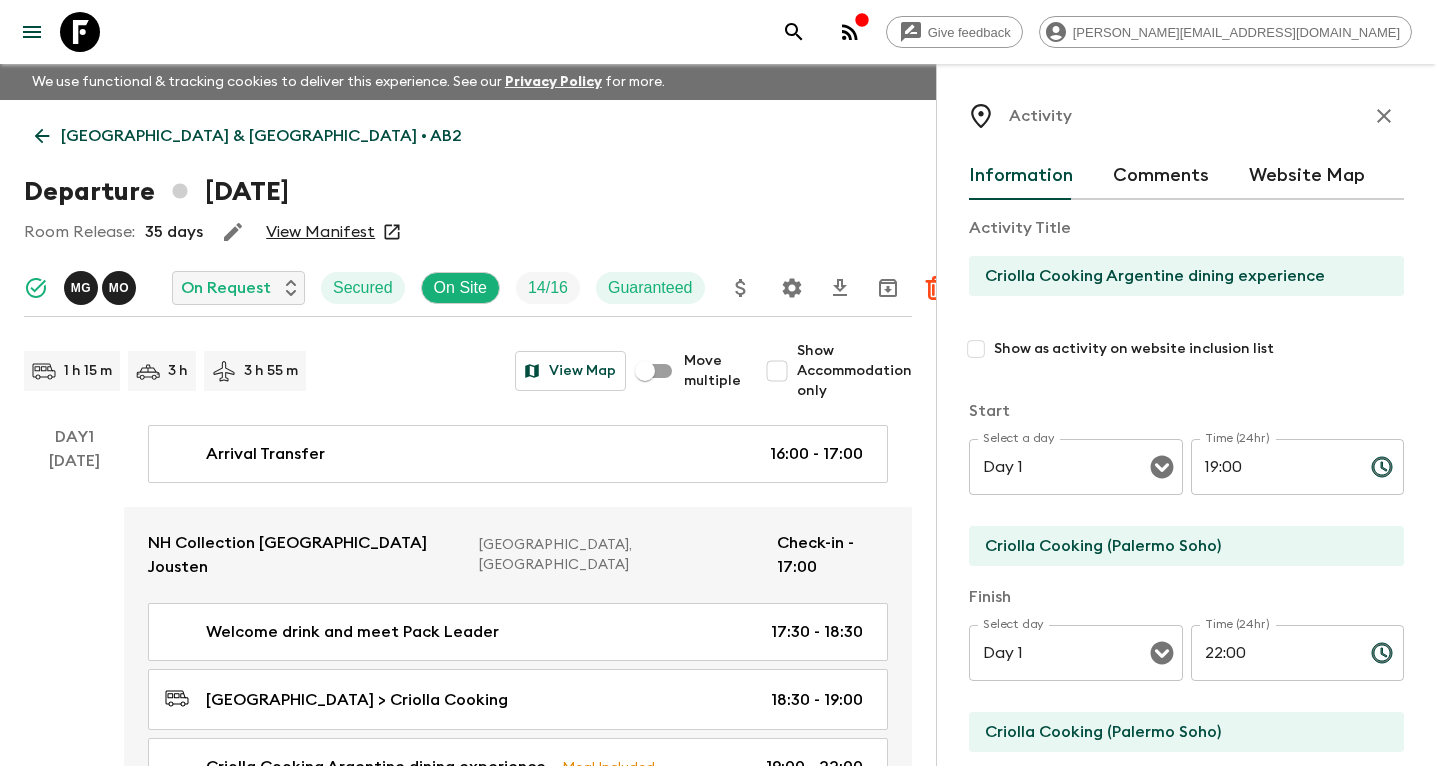 scroll, scrollTop: 385, scrollLeft: 0, axis: vertical 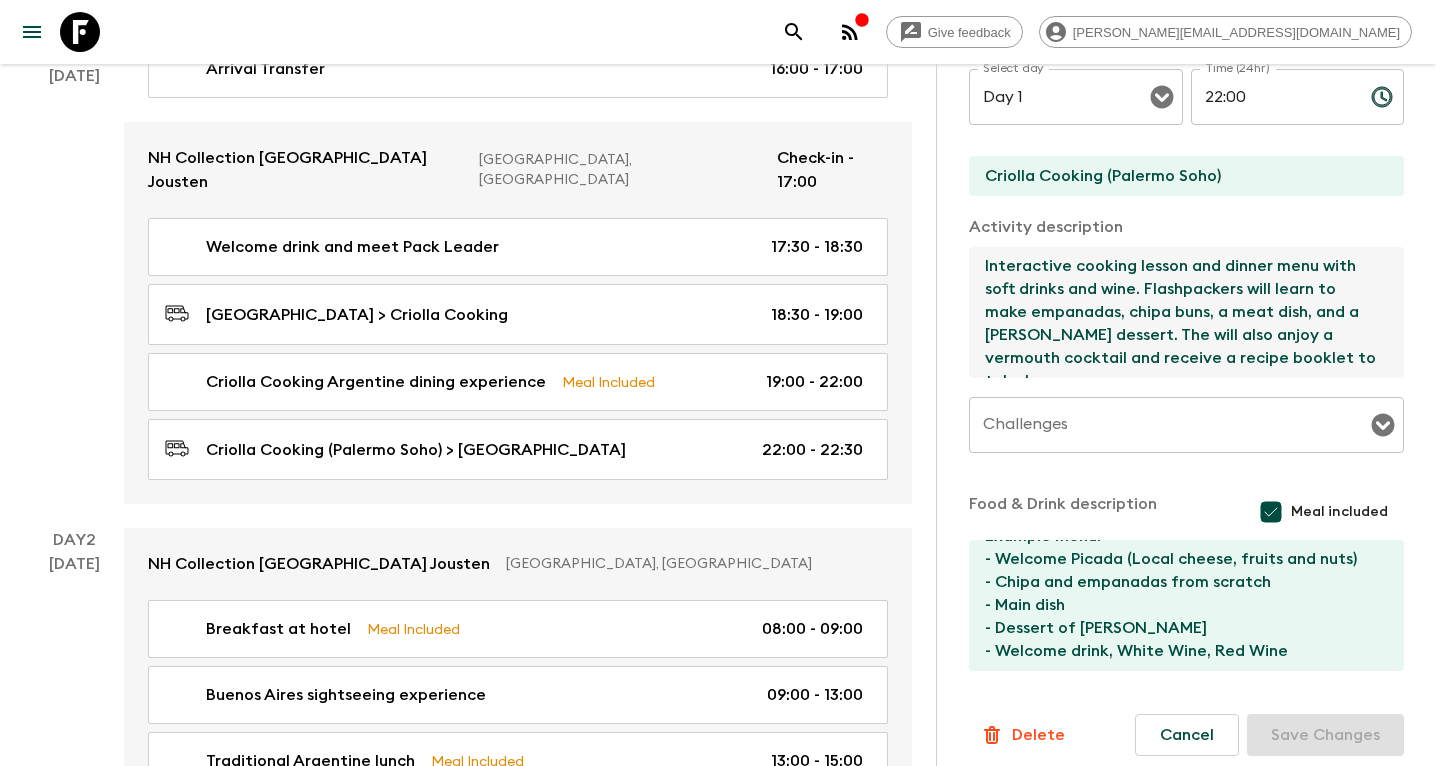 click 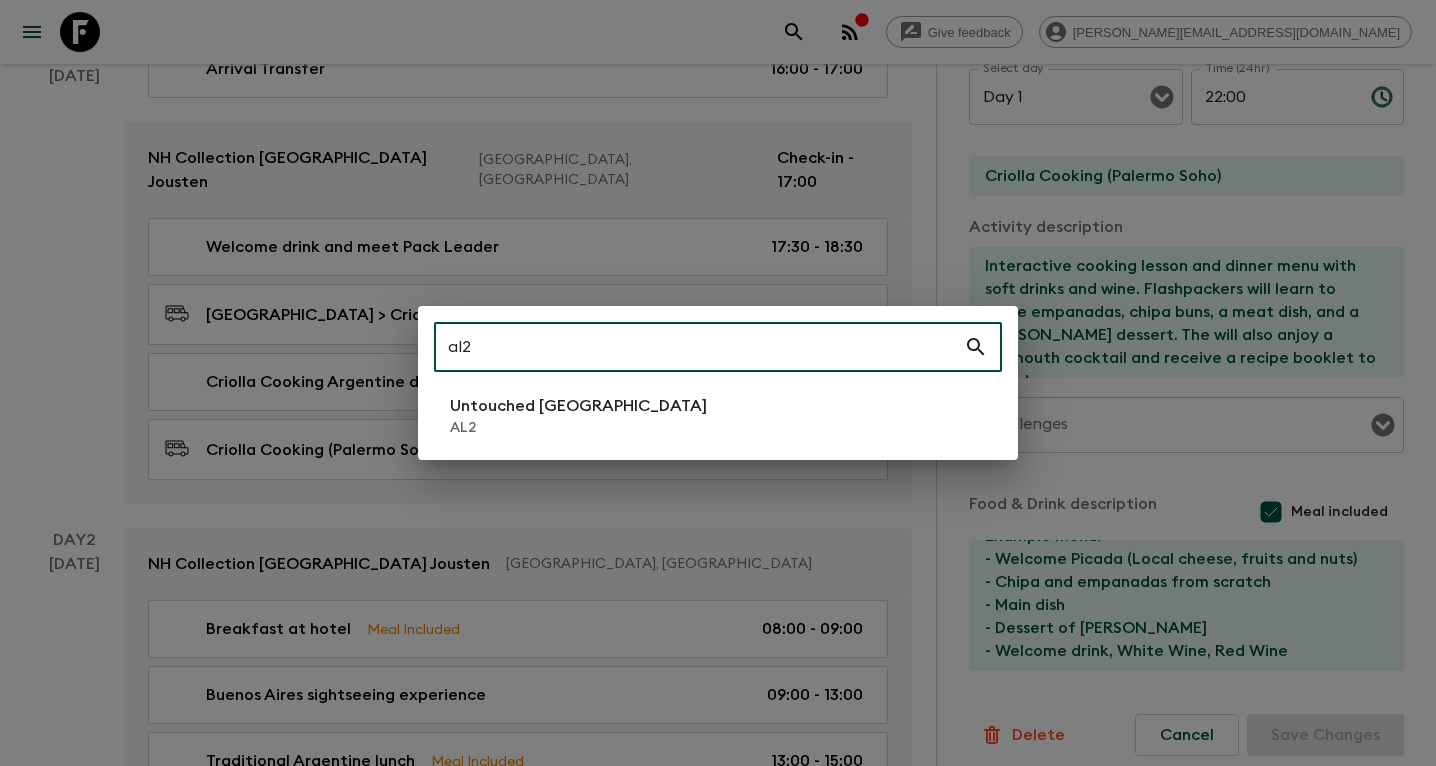 type on "al2" 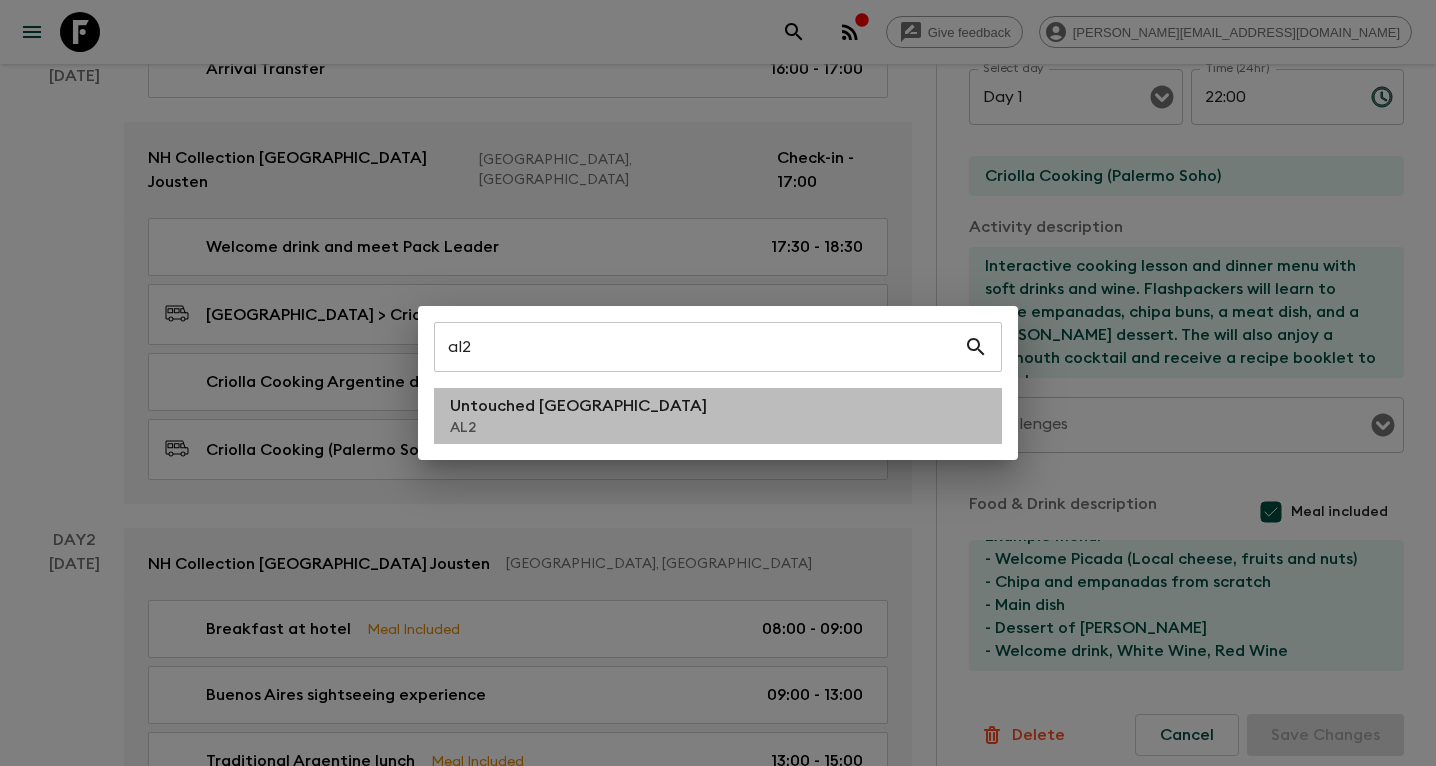 click on "Untouched [GEOGRAPHIC_DATA] AL2" at bounding box center [718, 416] 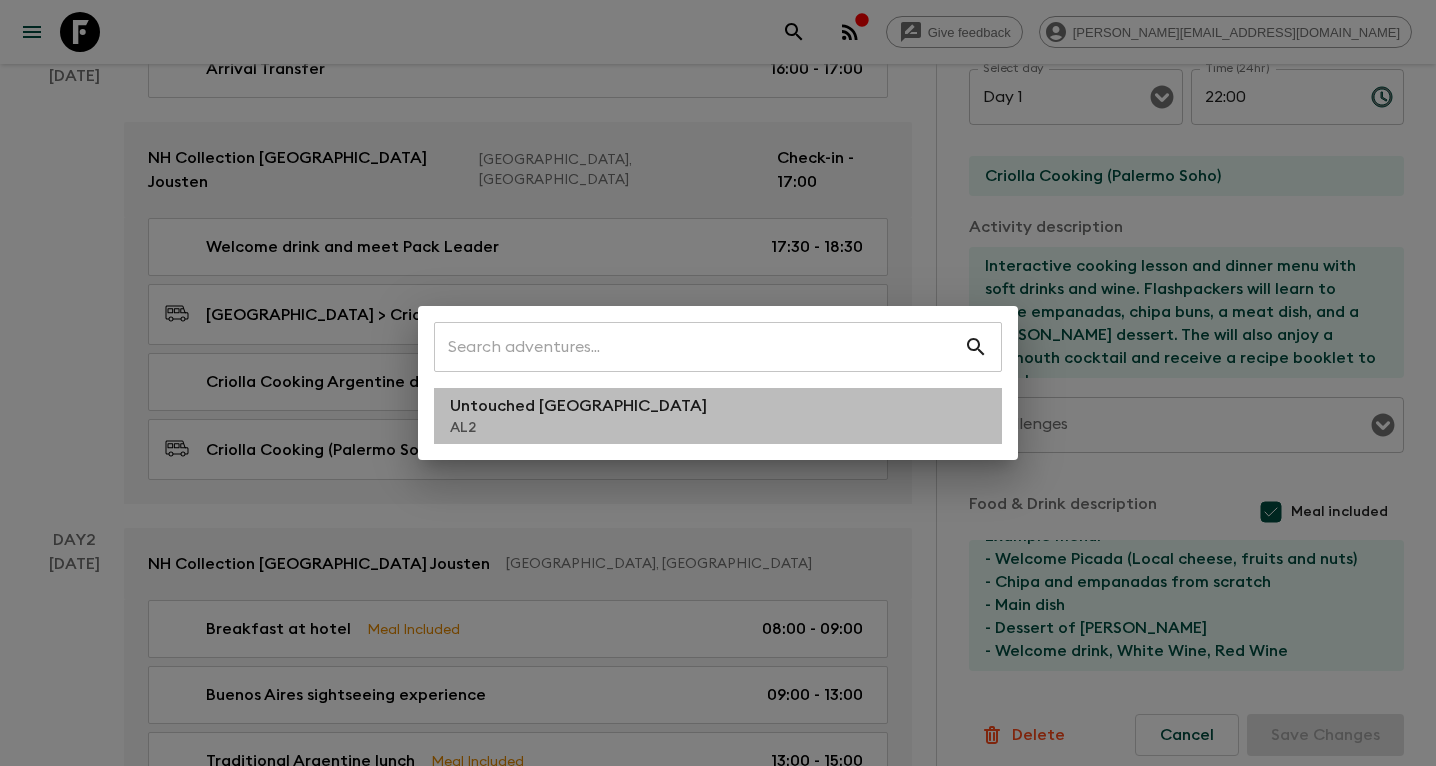 scroll, scrollTop: 0, scrollLeft: 0, axis: both 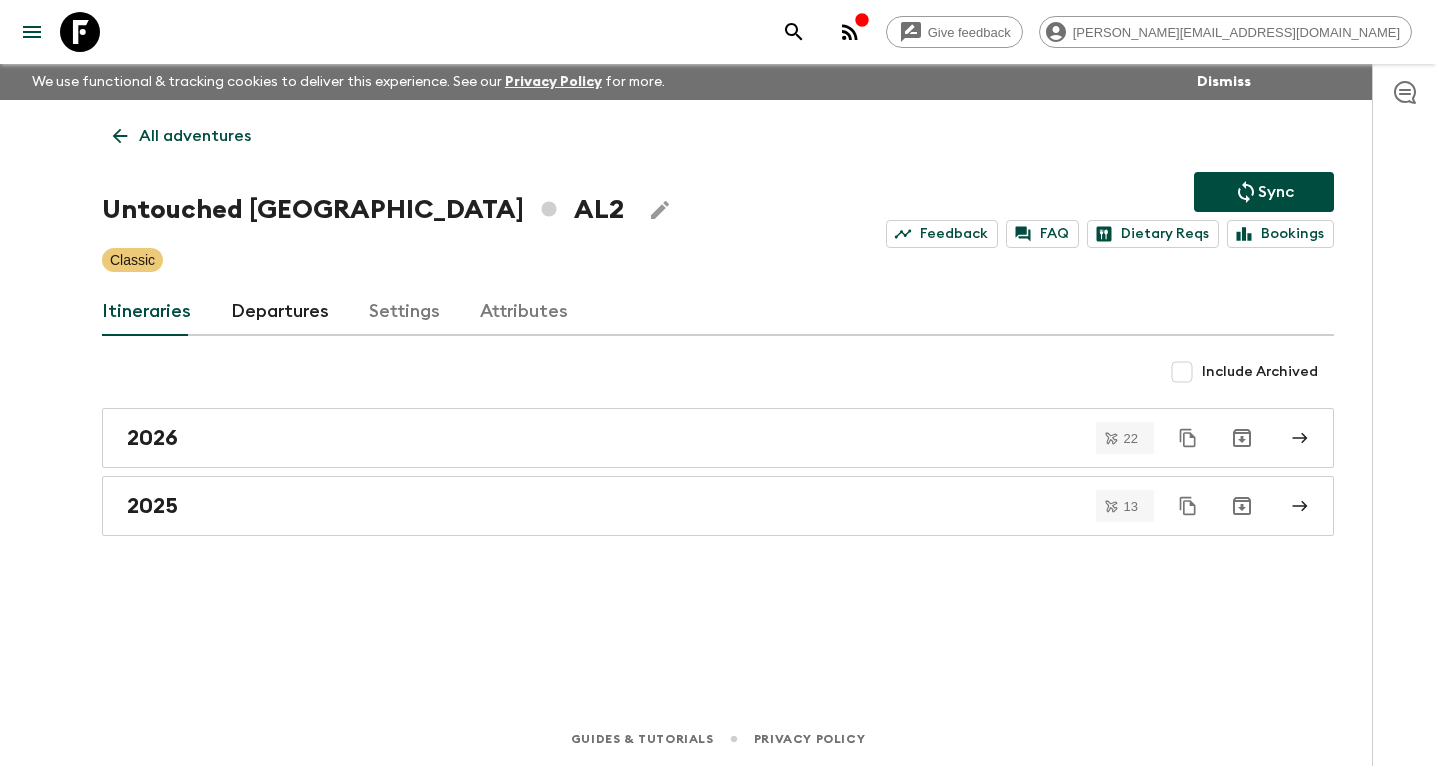 click on "Departures" at bounding box center [280, 312] 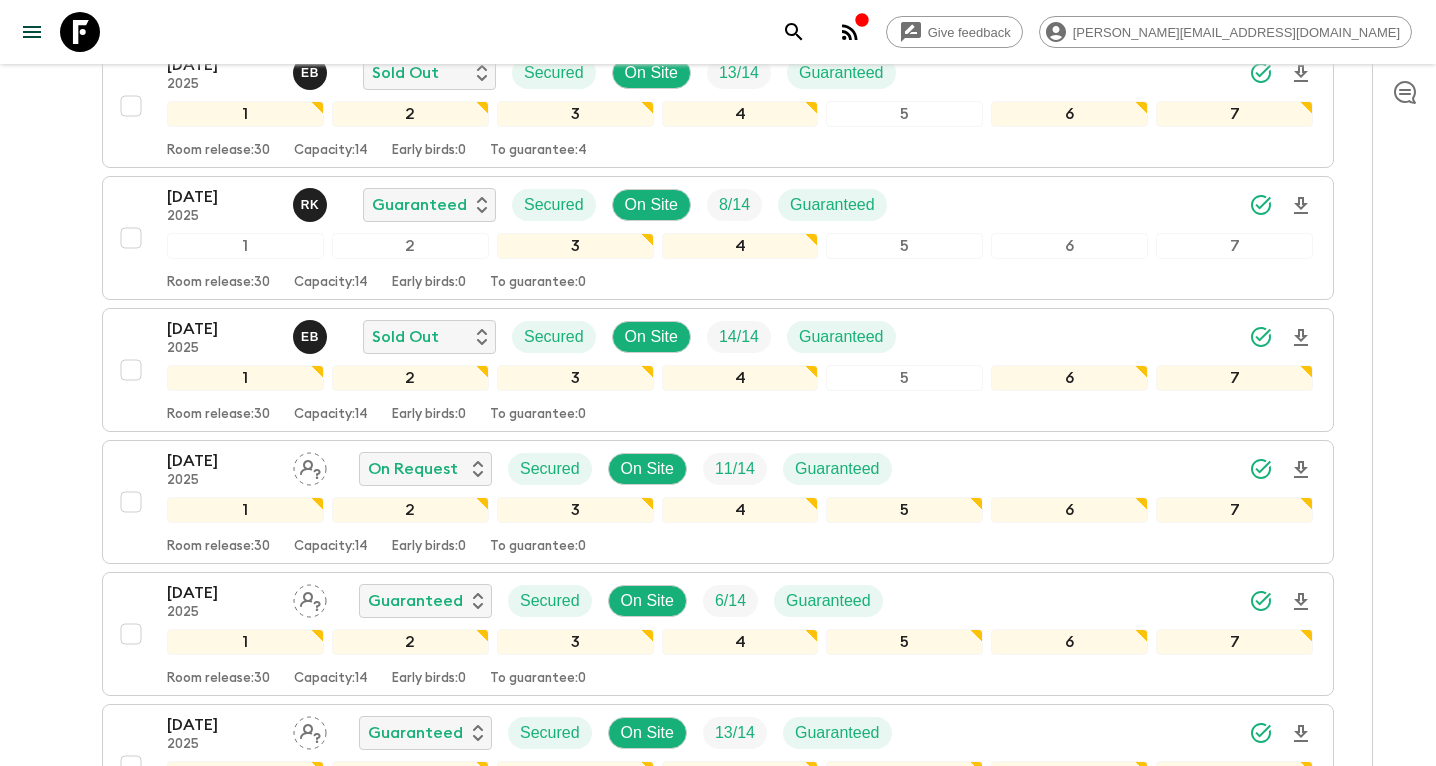 scroll, scrollTop: 996, scrollLeft: 0, axis: vertical 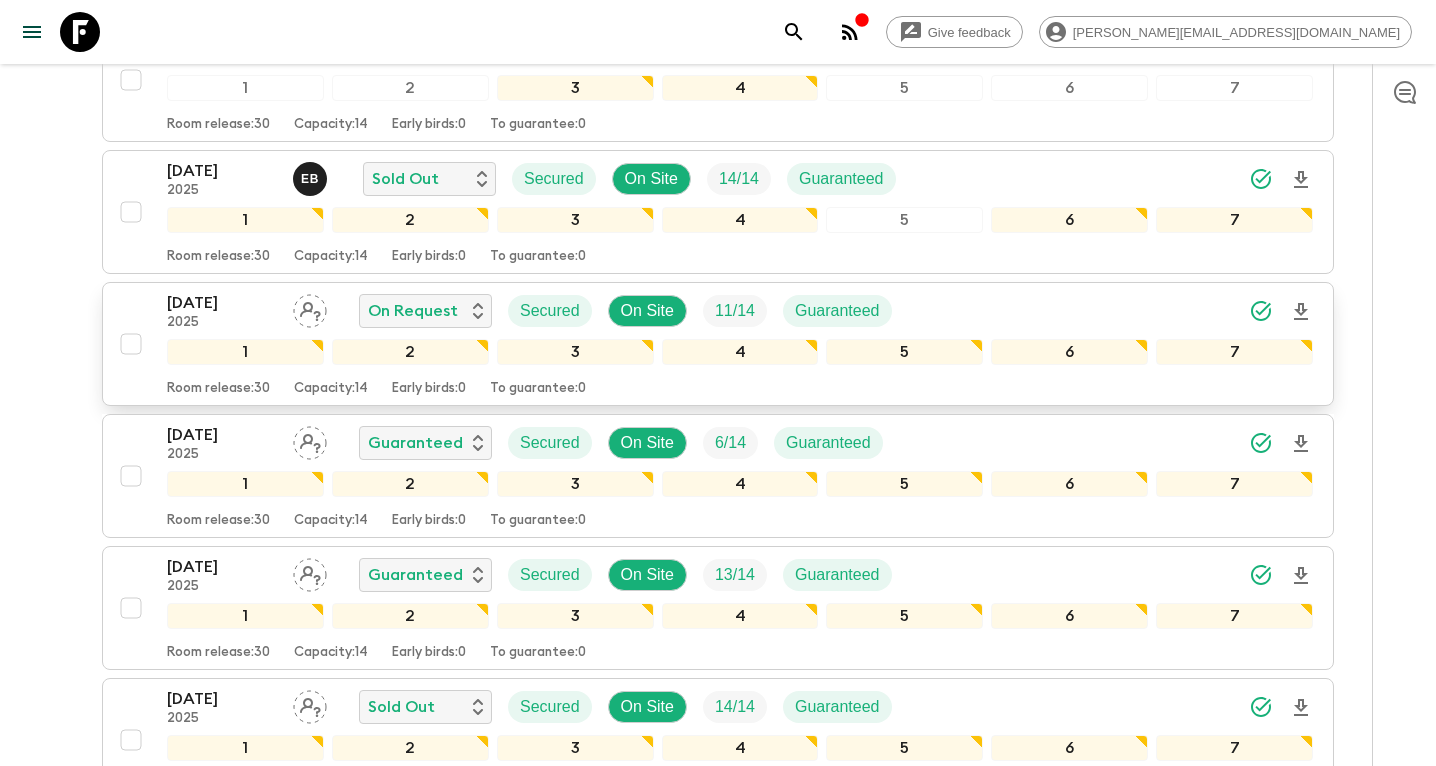 click on "[DATE]" at bounding box center (222, 303) 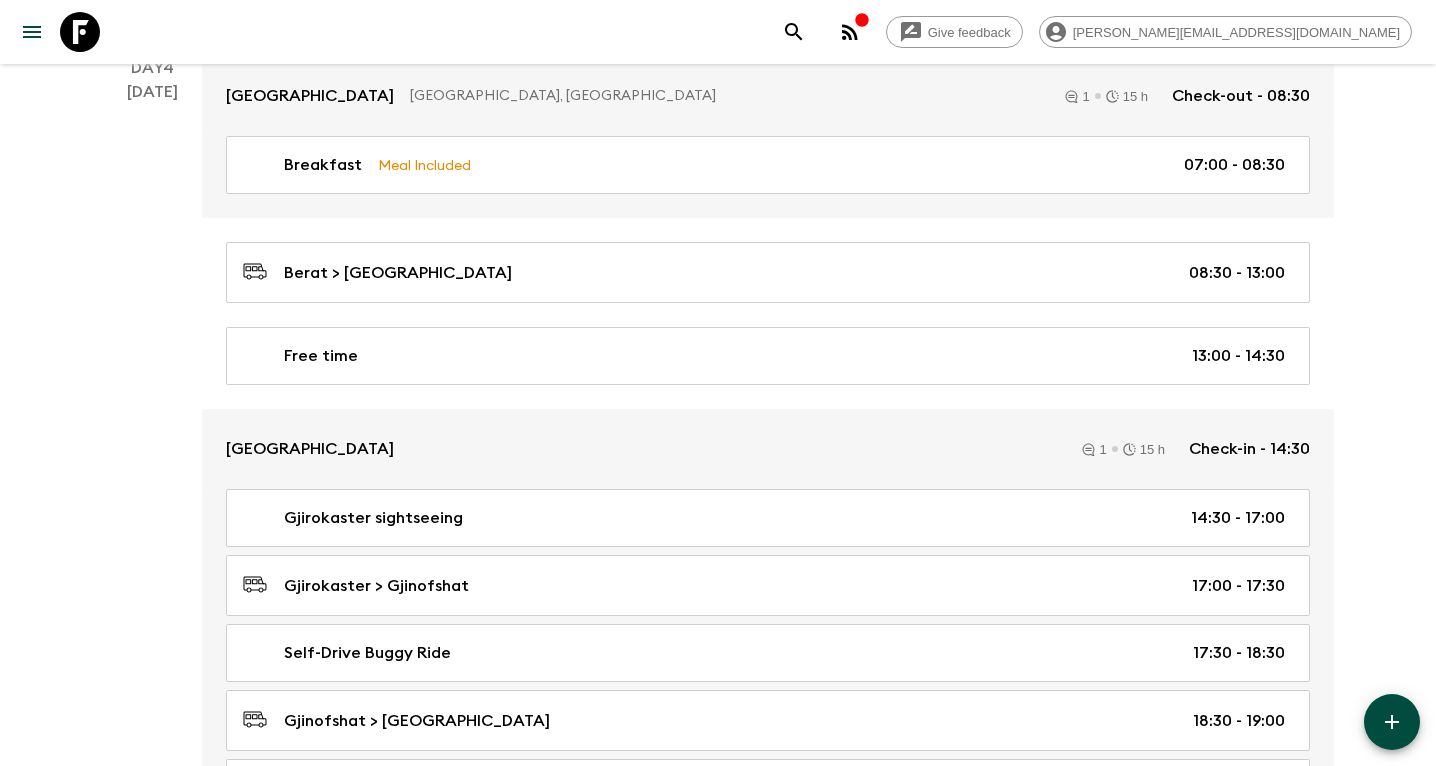 scroll, scrollTop: 2277, scrollLeft: 0, axis: vertical 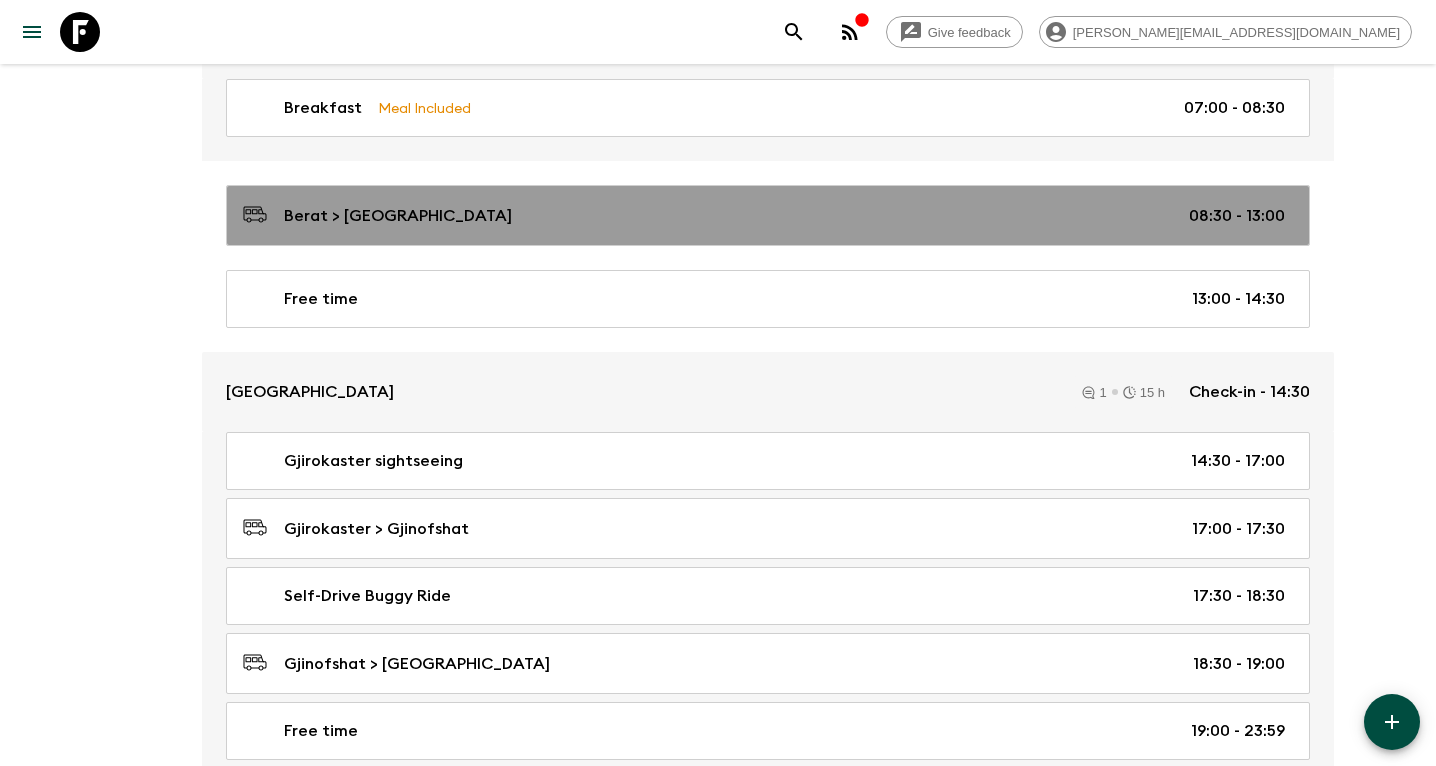 click on "Berat  > [GEOGRAPHIC_DATA] 08:30 - 13:00" at bounding box center (764, 215) 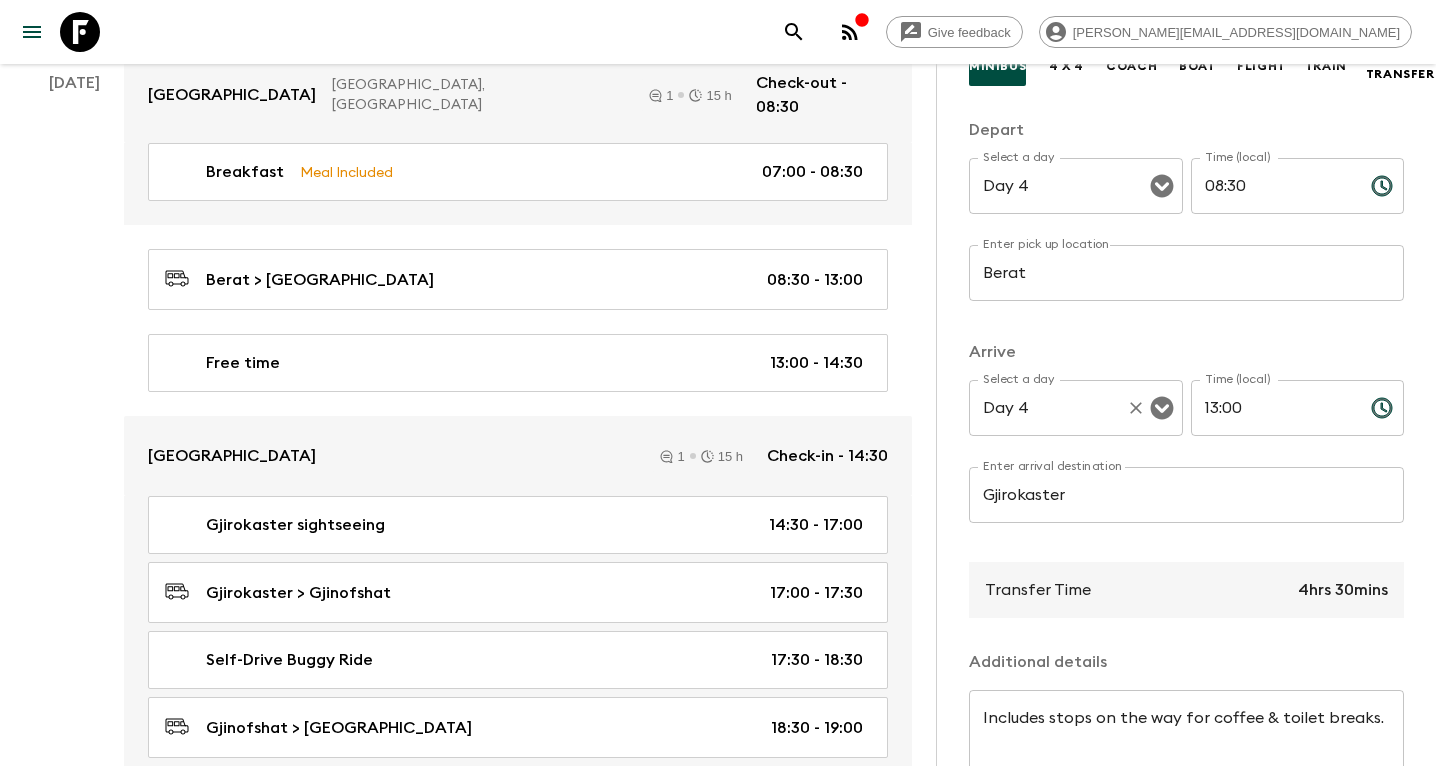 scroll, scrollTop: 249, scrollLeft: 0, axis: vertical 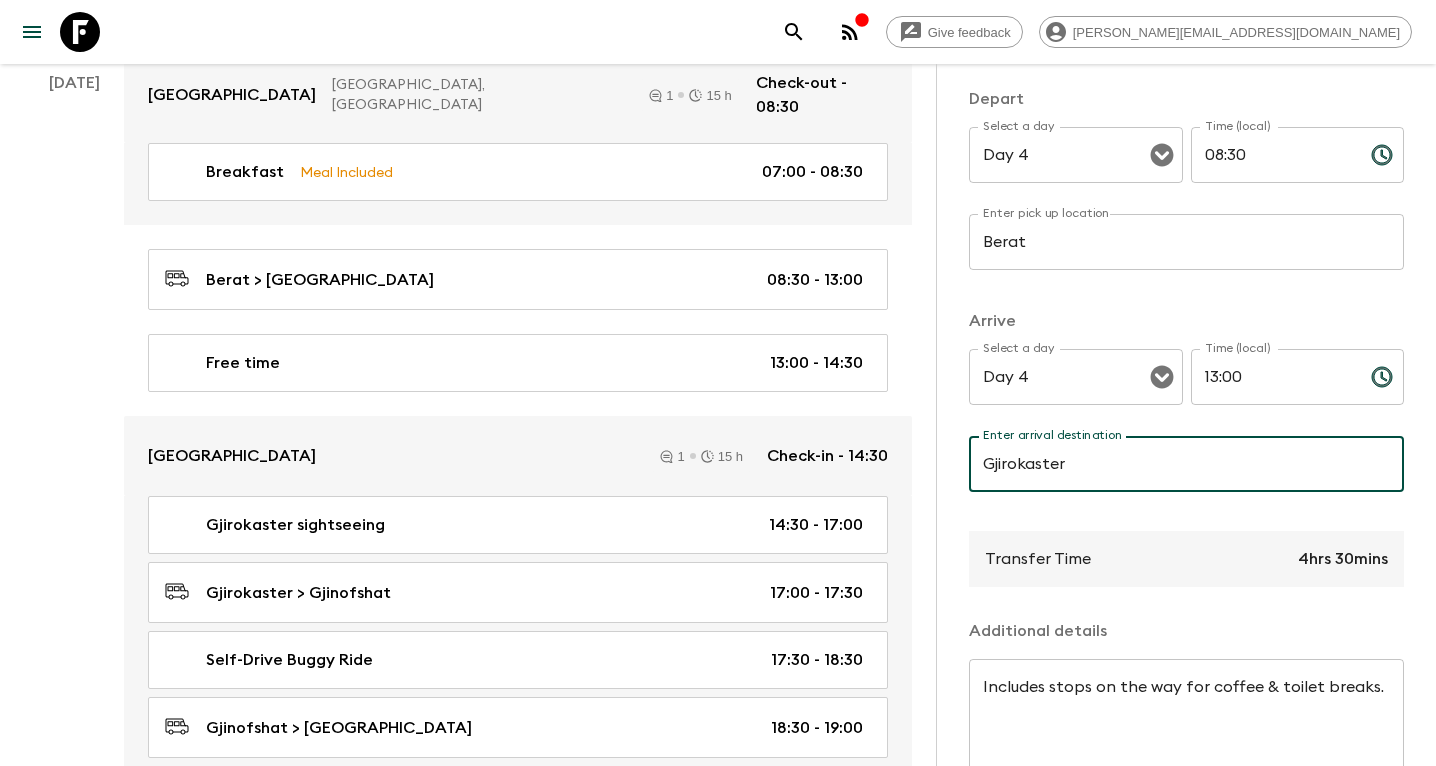 drag, startPoint x: 1085, startPoint y: 475, endPoint x: 1163, endPoint y: 475, distance: 78 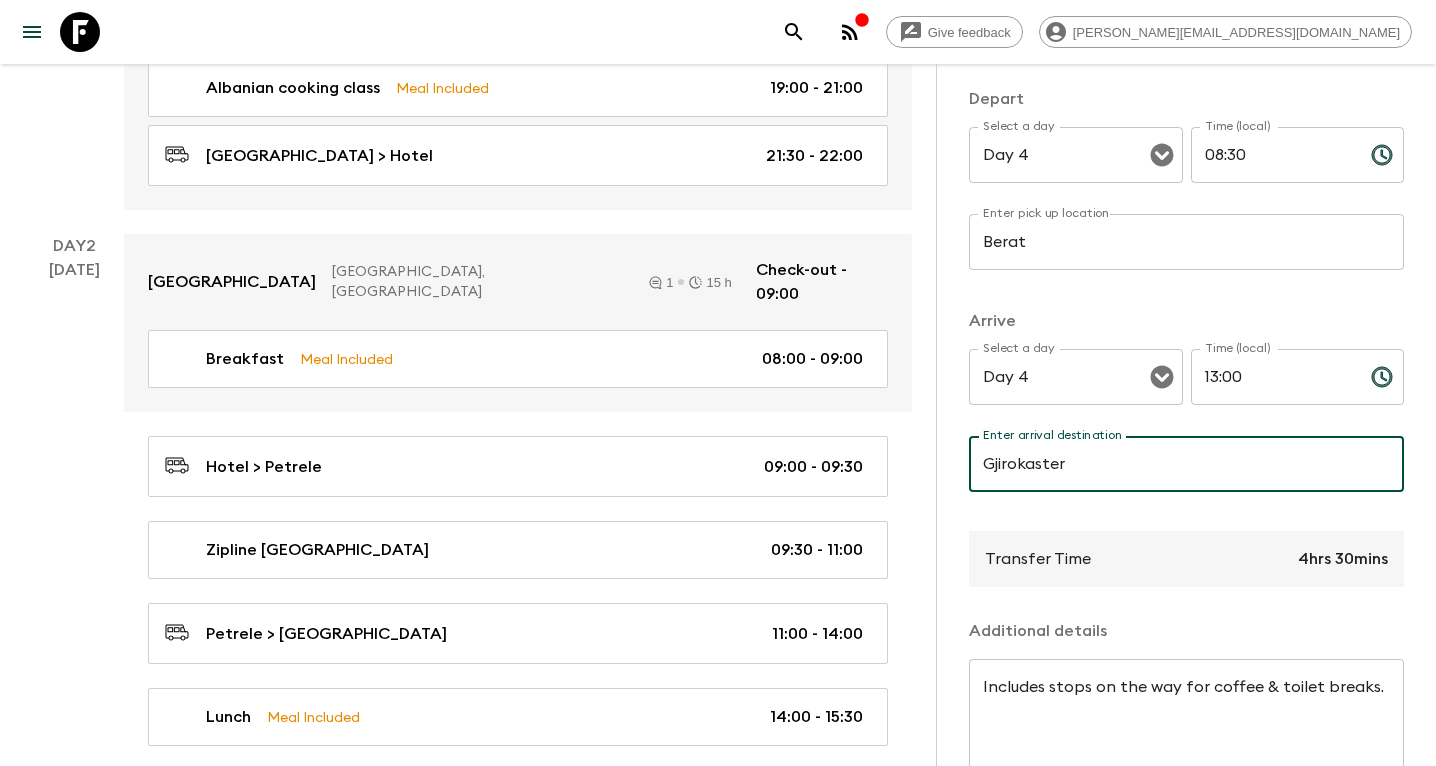 scroll, scrollTop: 0, scrollLeft: 0, axis: both 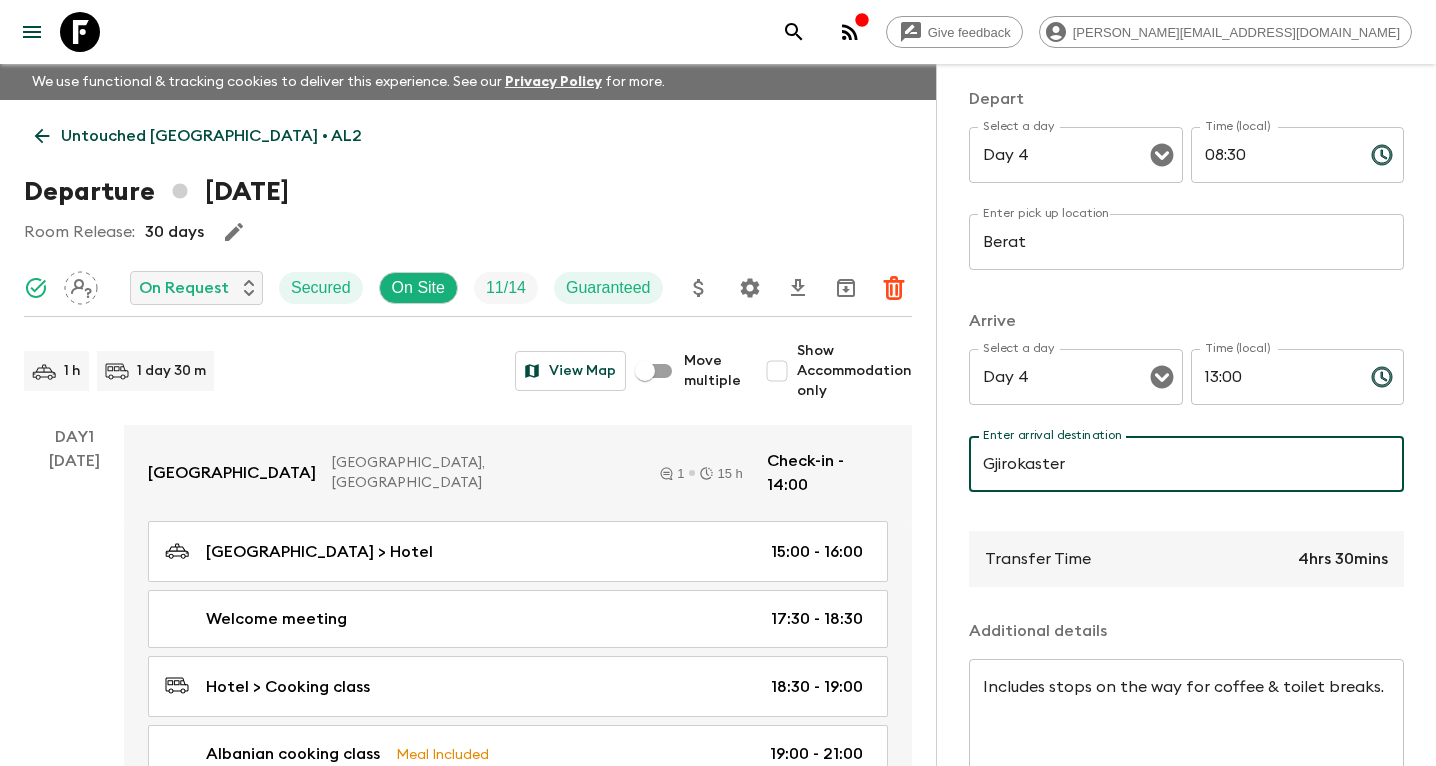 click on "Departure [DATE]" at bounding box center [468, 192] 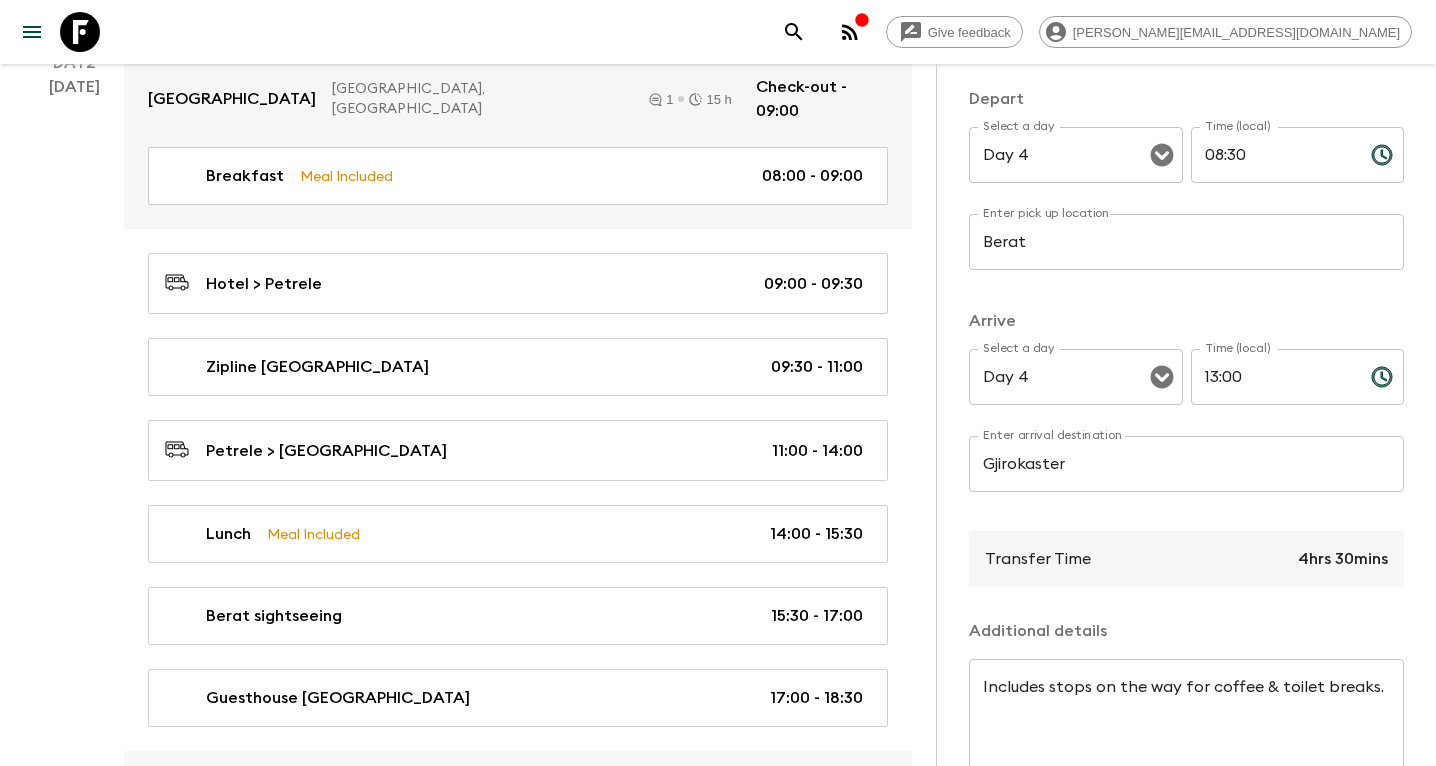 scroll, scrollTop: 855, scrollLeft: 0, axis: vertical 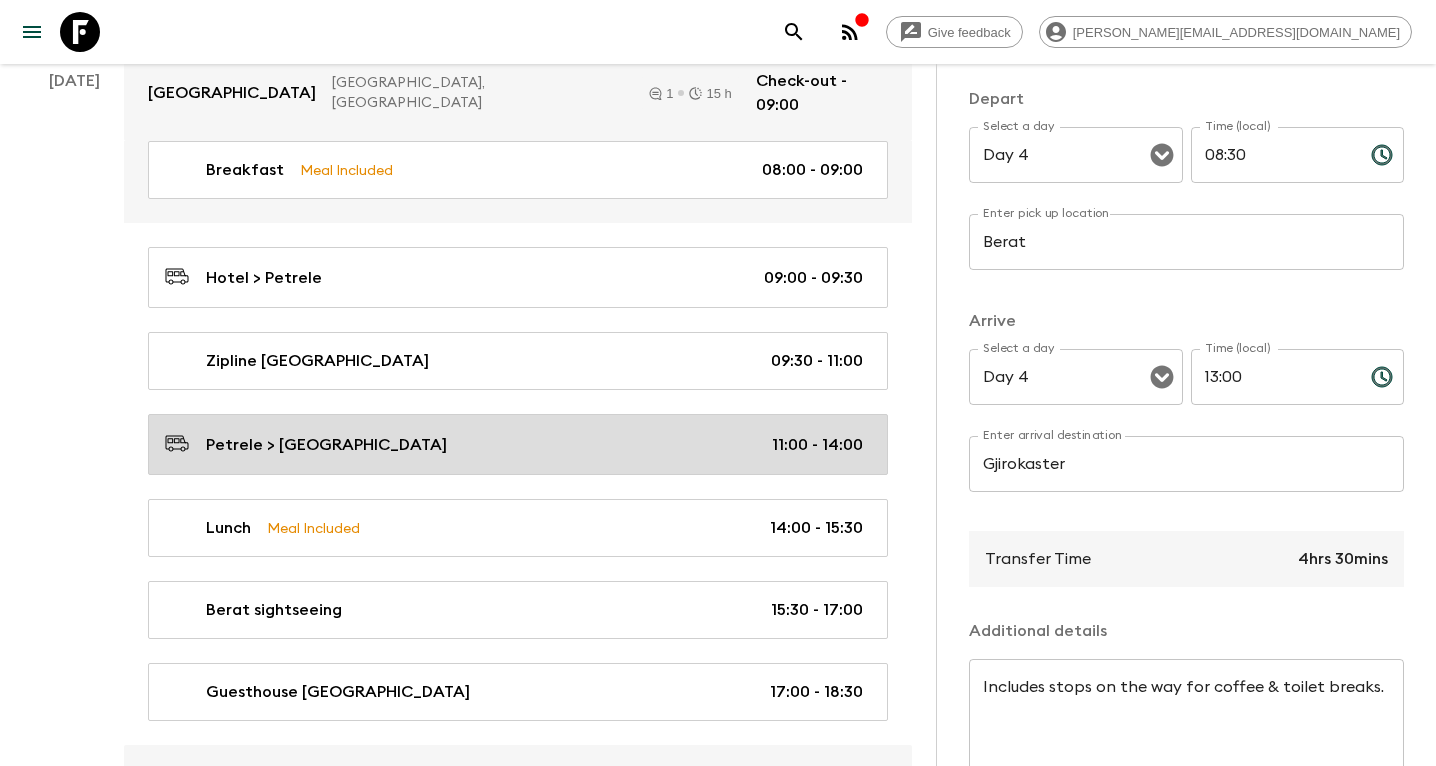 click on "Petrele > [GEOGRAPHIC_DATA] 11:00 - 14:00" at bounding box center (514, 444) 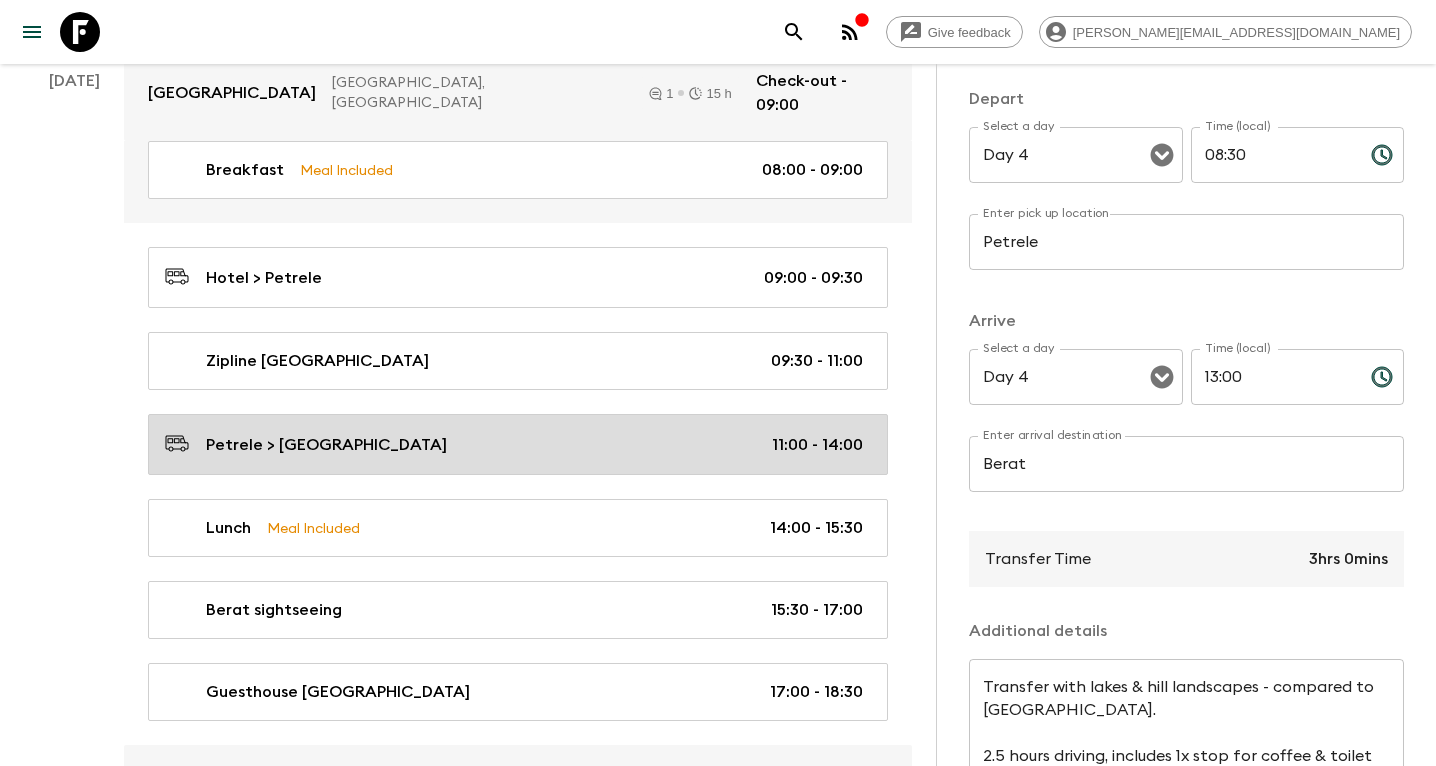 type on "Day 2" 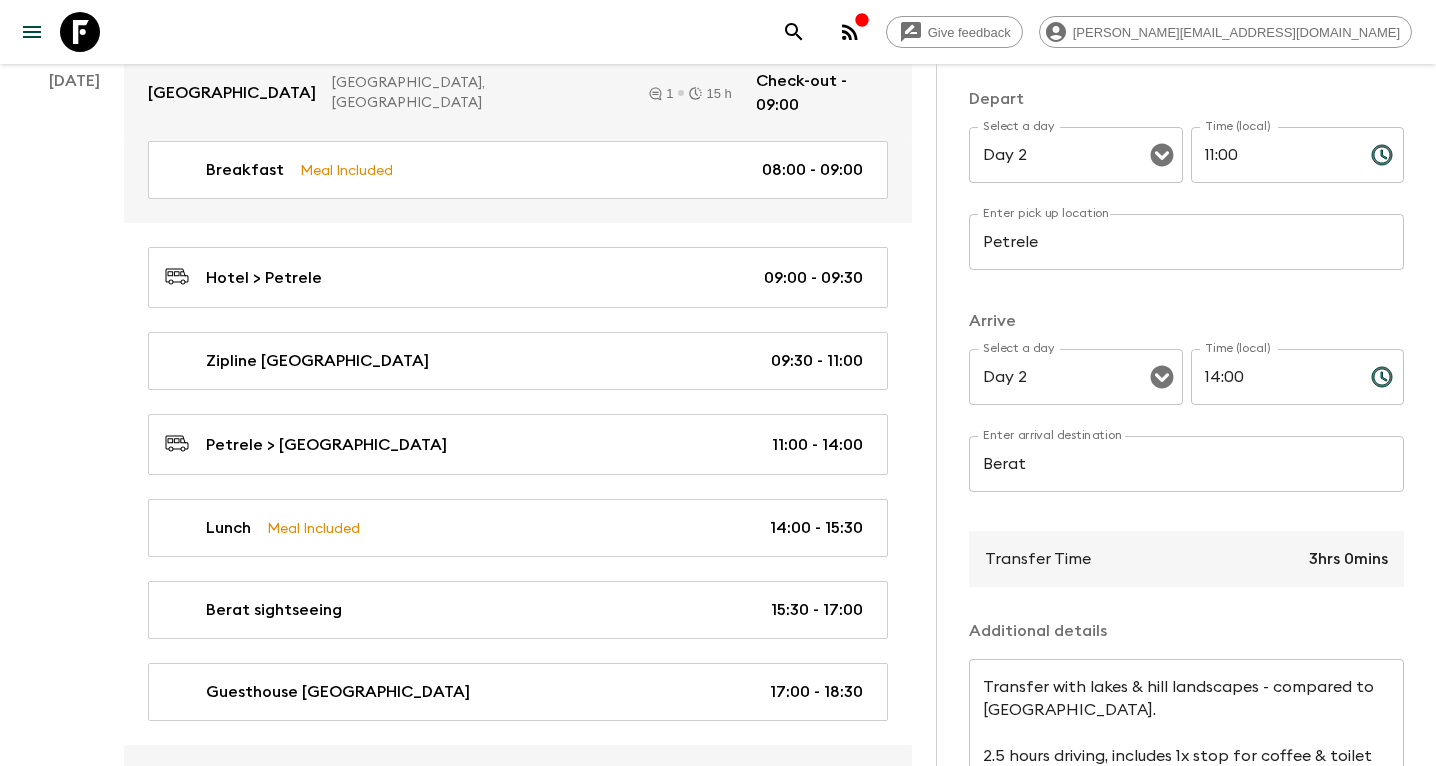 scroll, scrollTop: 390, scrollLeft: 0, axis: vertical 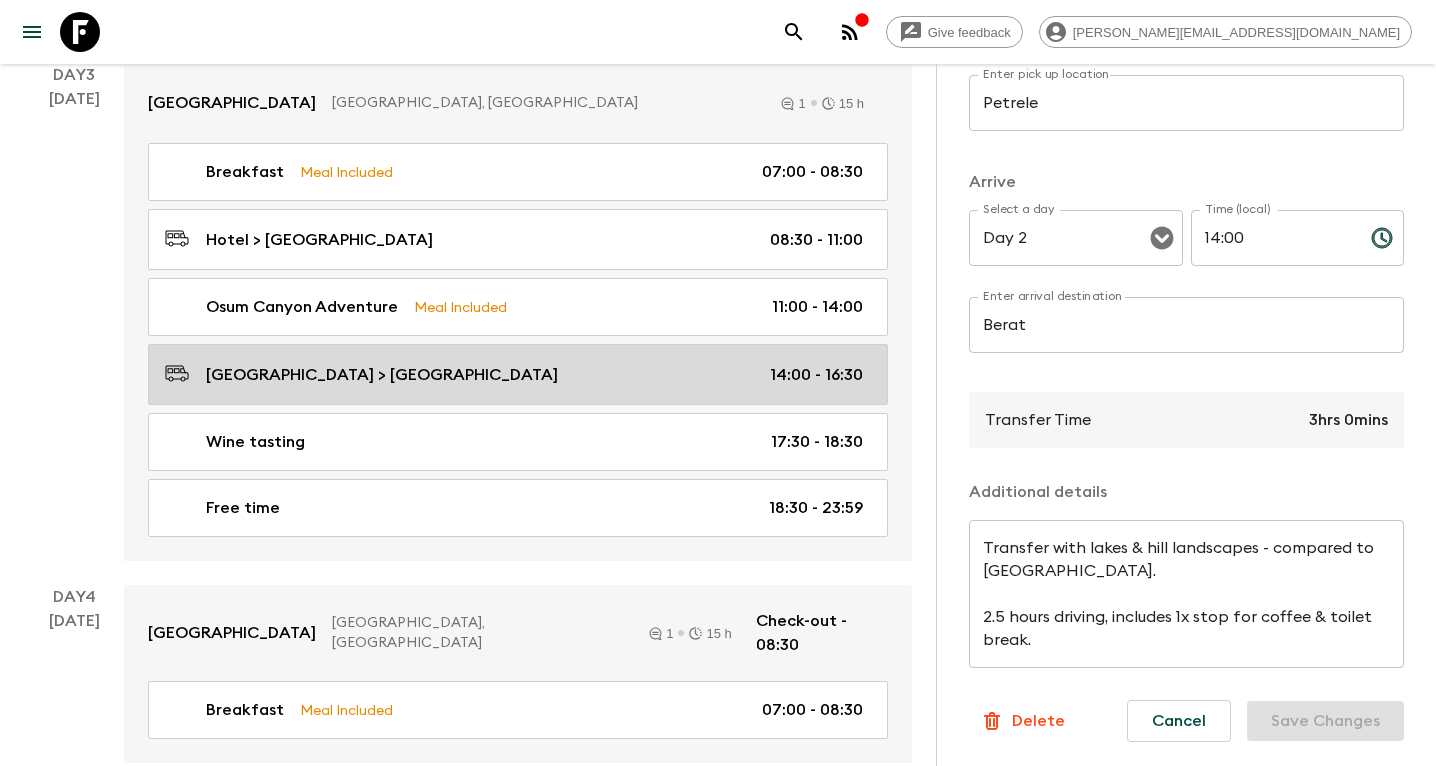 click on "[GEOGRAPHIC_DATA] > [GEOGRAPHIC_DATA] 14:00 - 16:30" at bounding box center [514, 374] 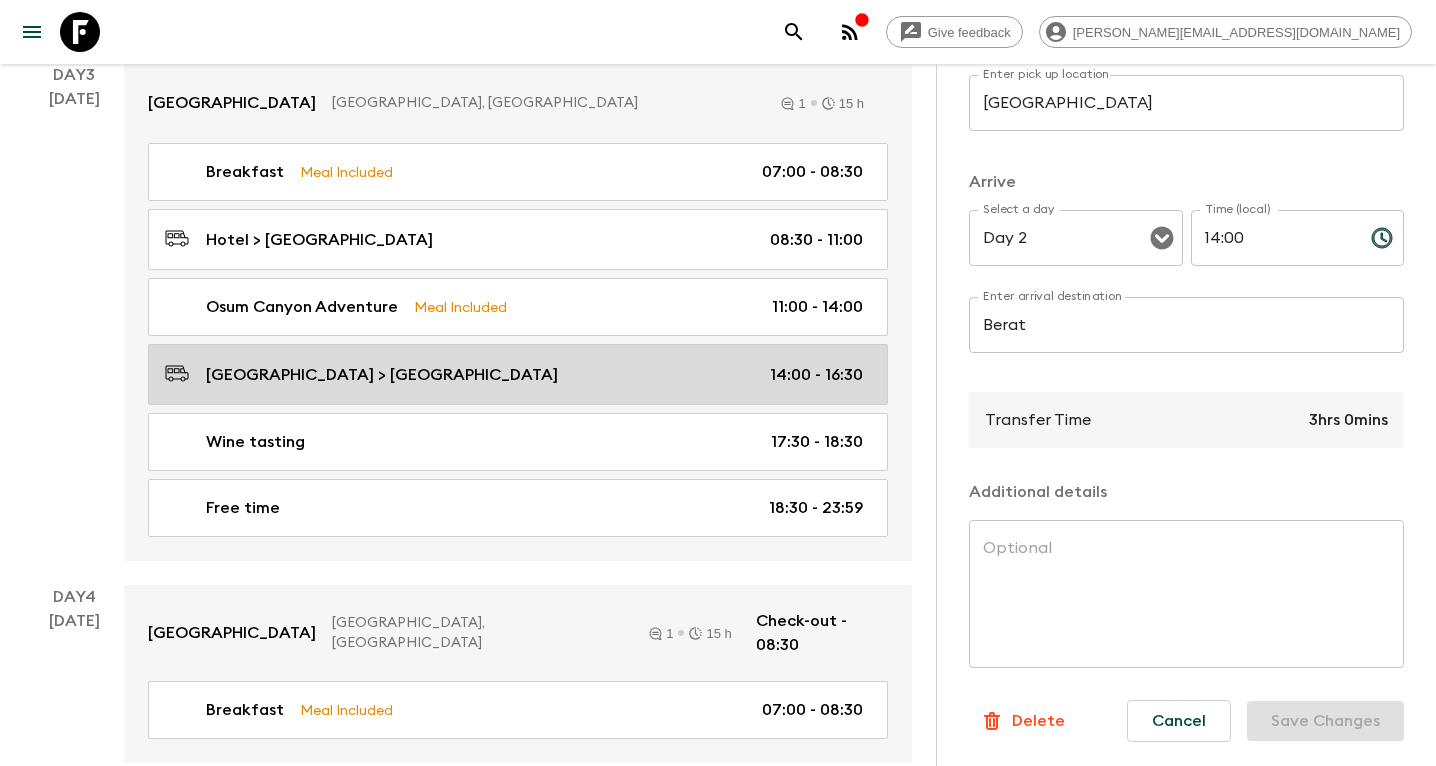 type on "Day 3" 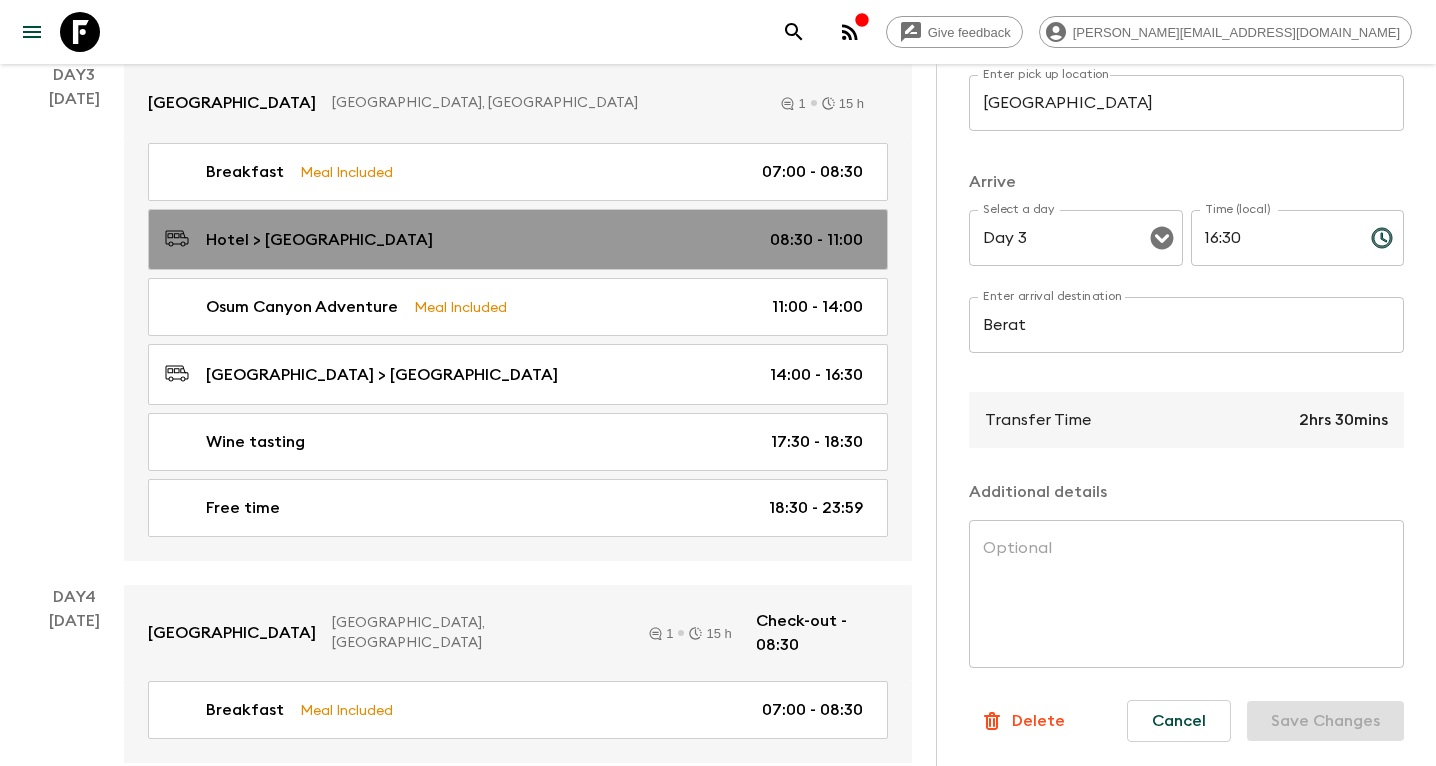 click on "Hotel > [GEOGRAPHIC_DATA] 08:30 - 11:00" at bounding box center (514, 239) 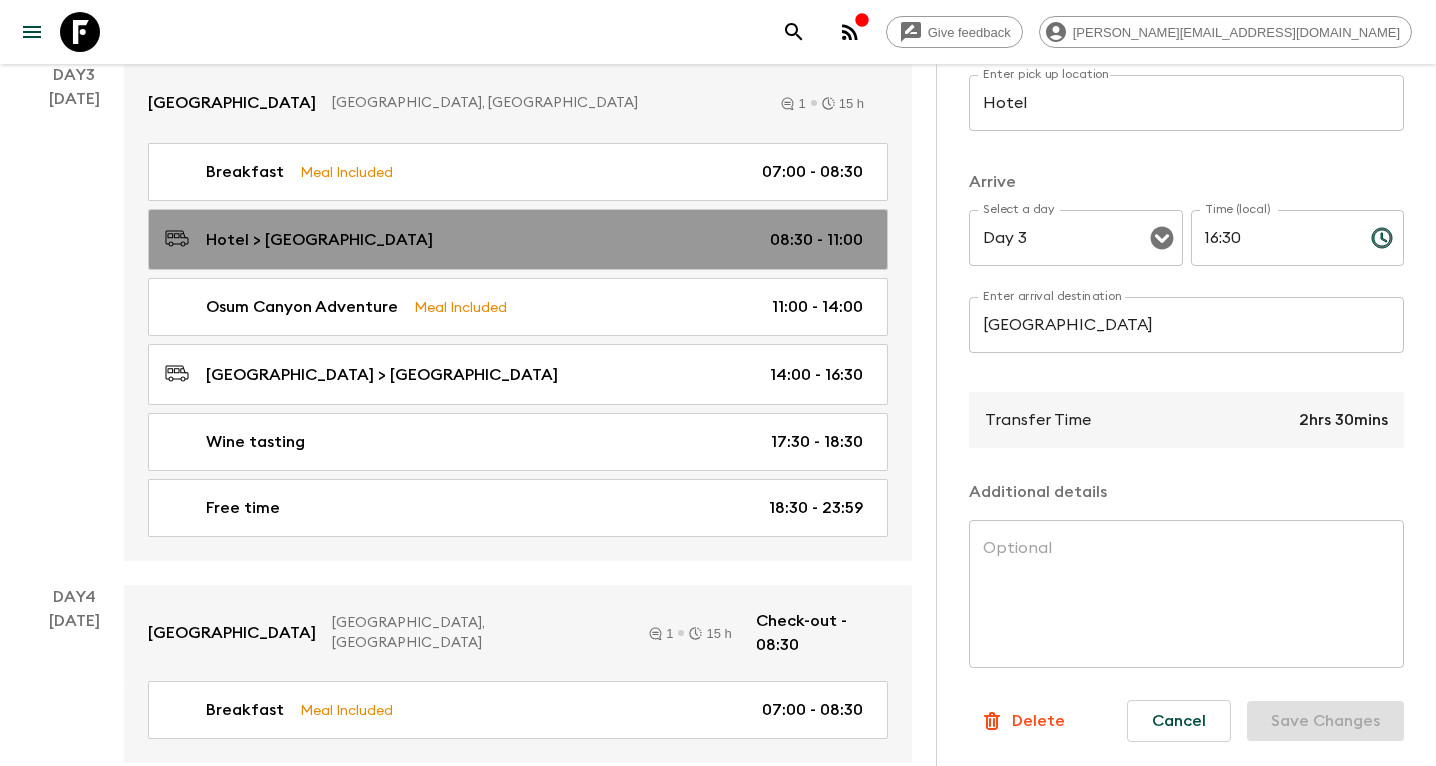 type on "08:30" 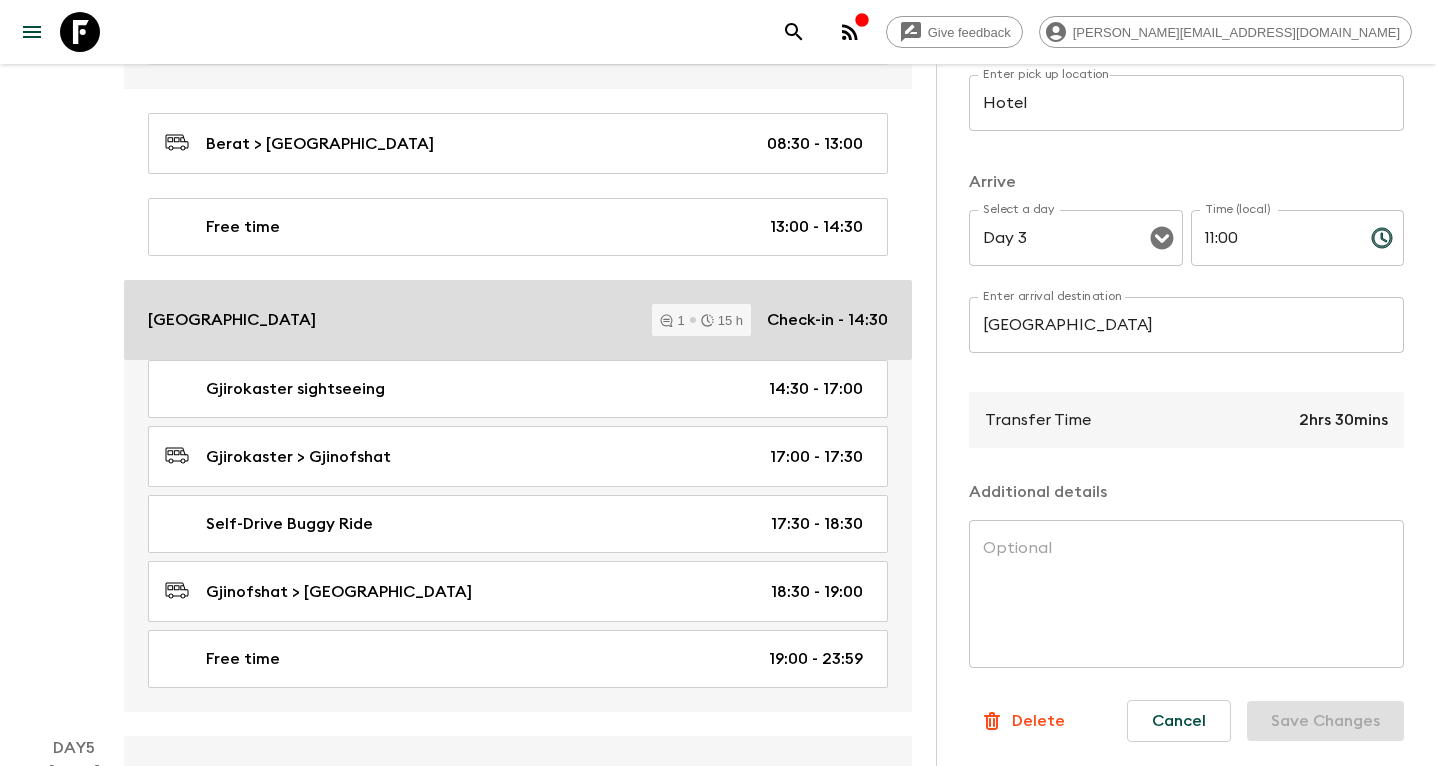 scroll, scrollTop: 2454, scrollLeft: 0, axis: vertical 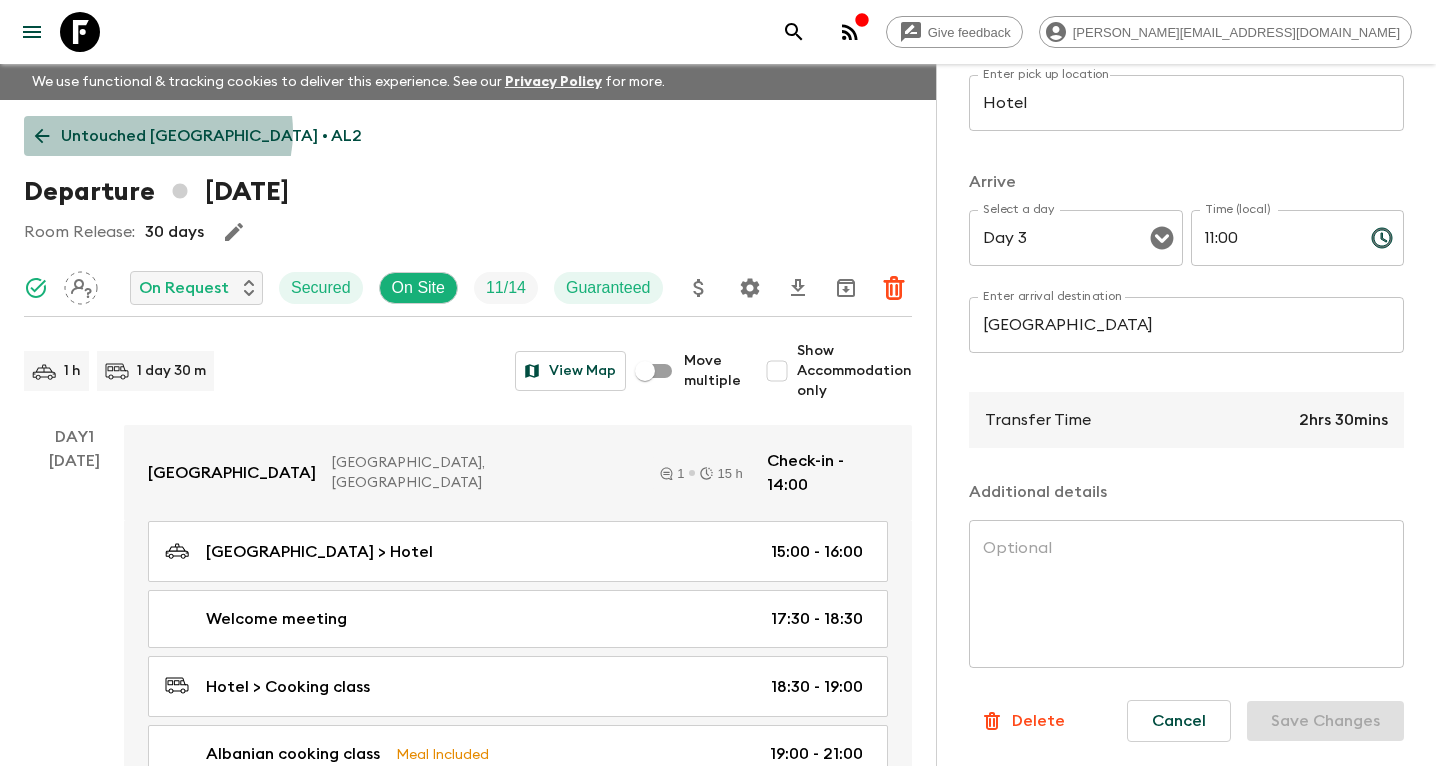 click on "Untouched [GEOGRAPHIC_DATA] • AL2" at bounding box center (211, 136) 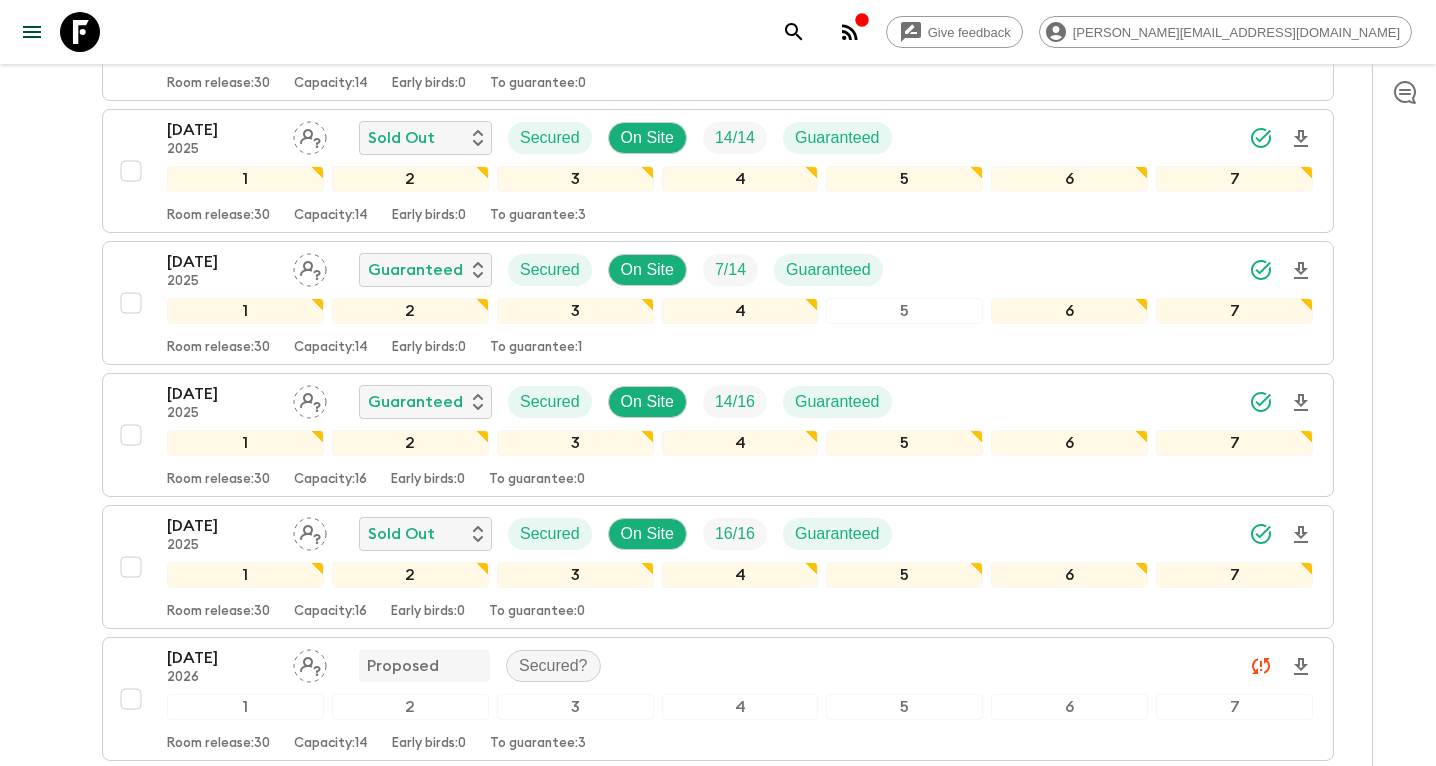 scroll, scrollTop: 1563, scrollLeft: 0, axis: vertical 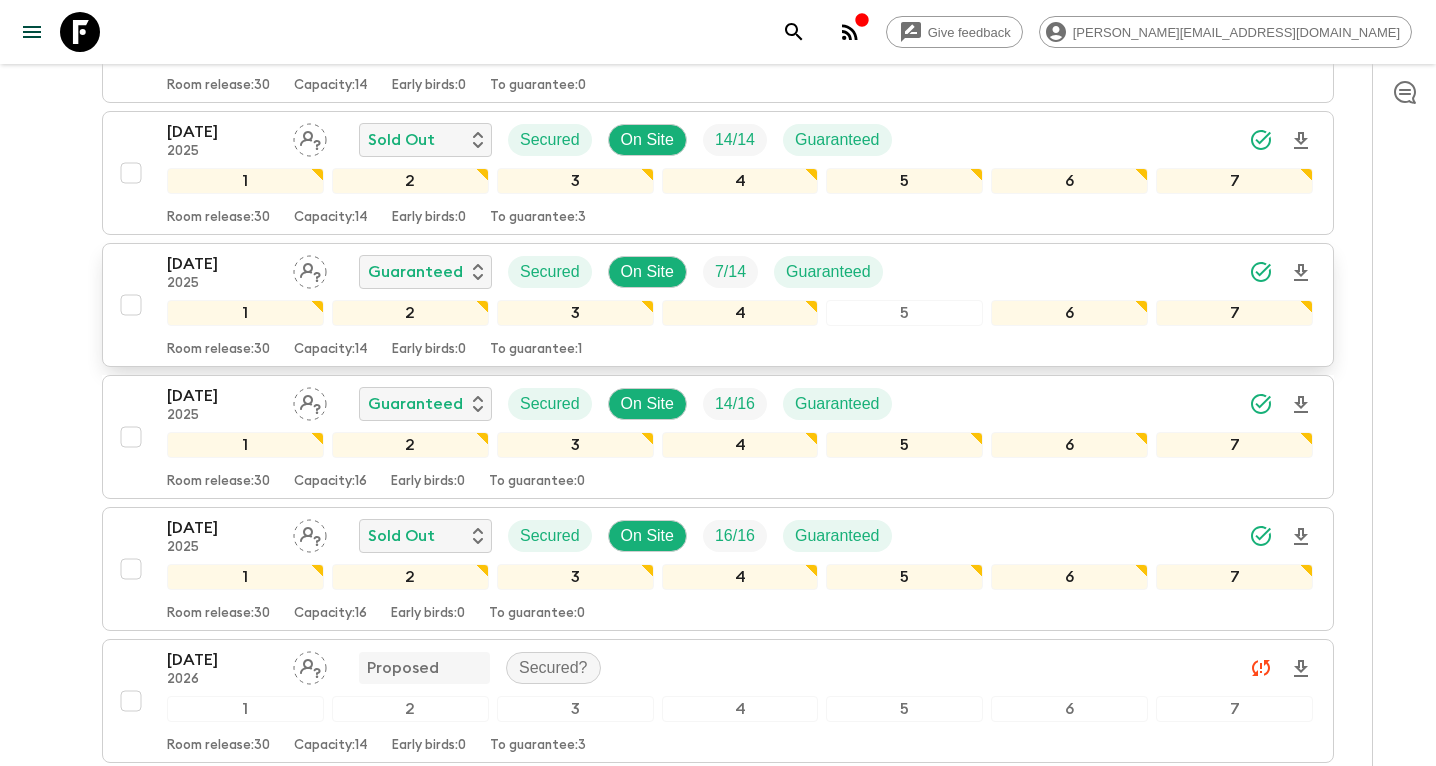 click on "2025" at bounding box center [222, 284] 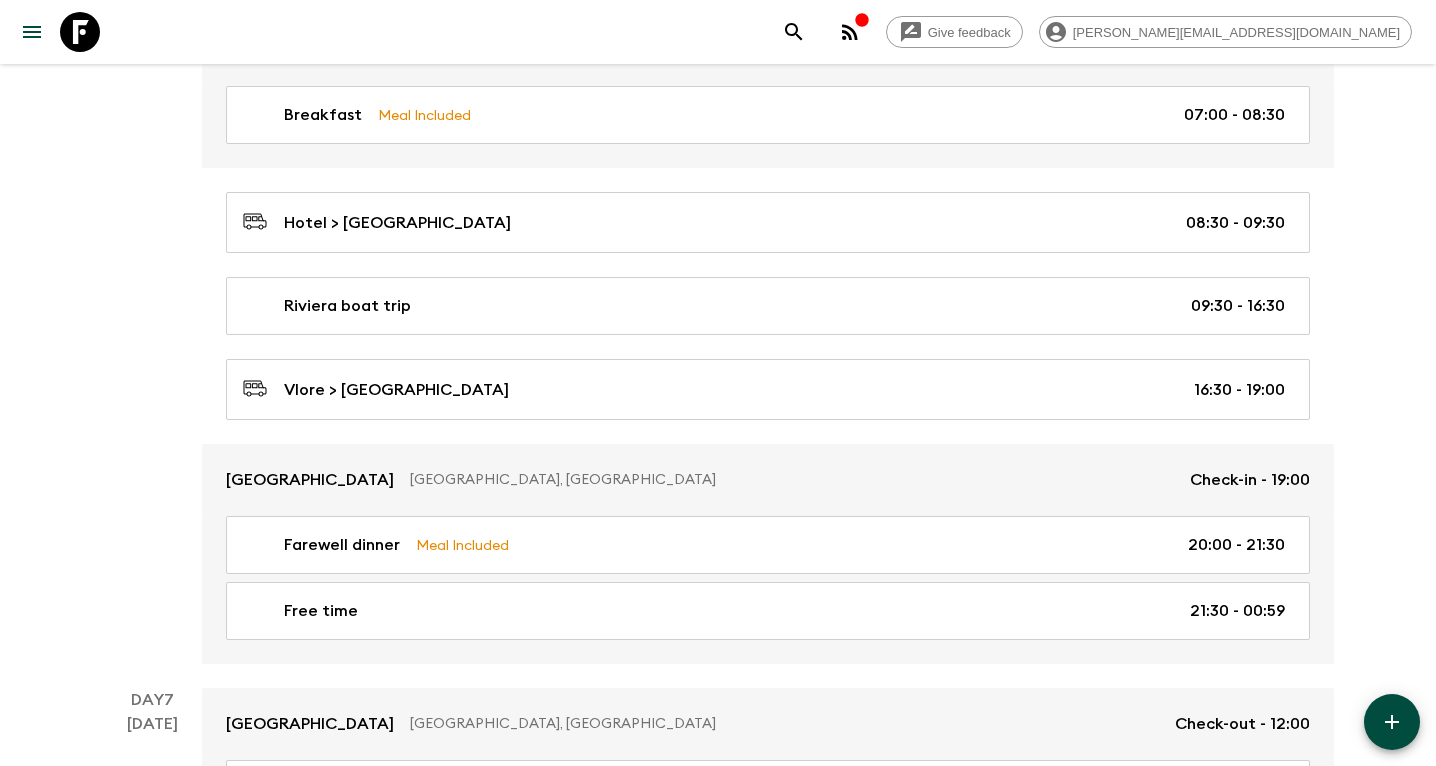 scroll, scrollTop: 3801, scrollLeft: 0, axis: vertical 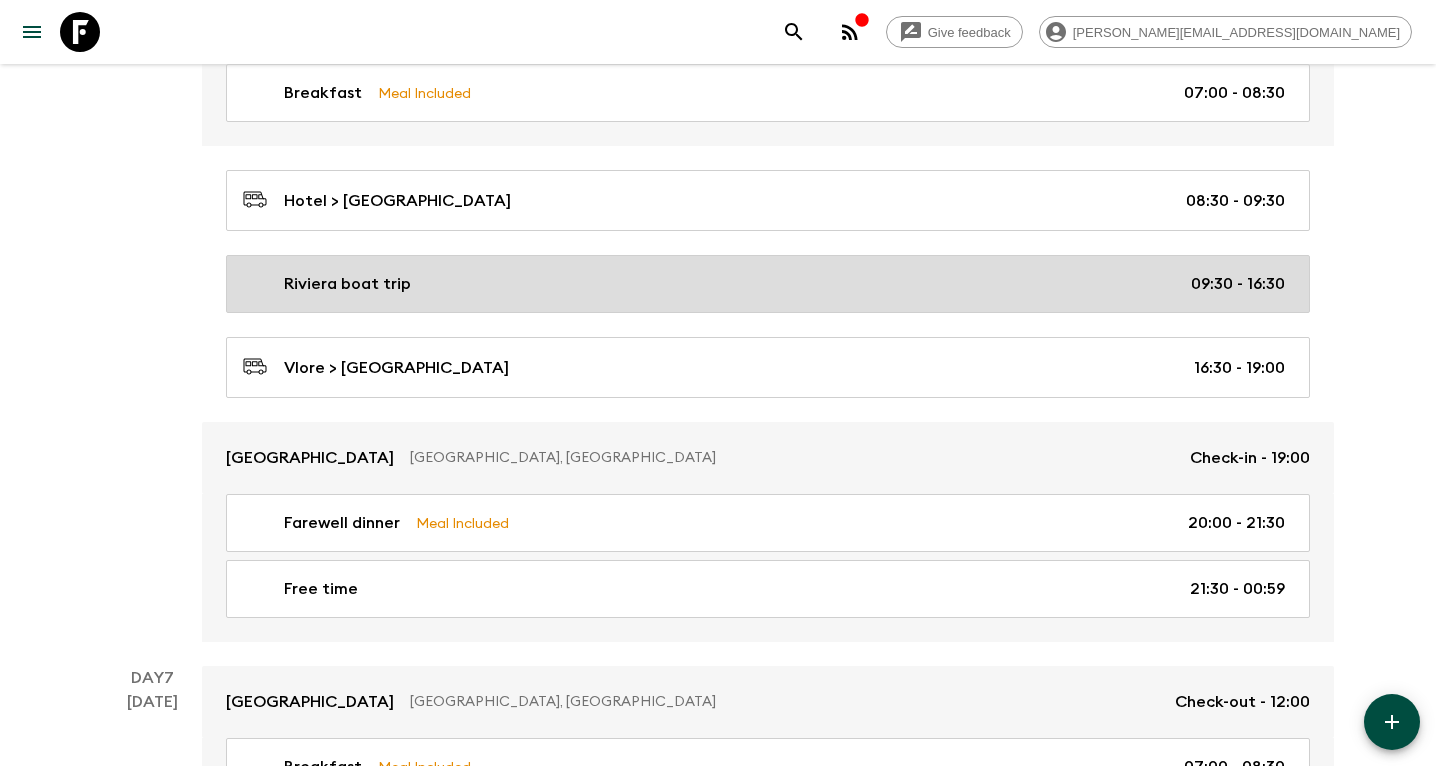 click on "Riviera boat trip 09:30 - 16:30" at bounding box center [764, 284] 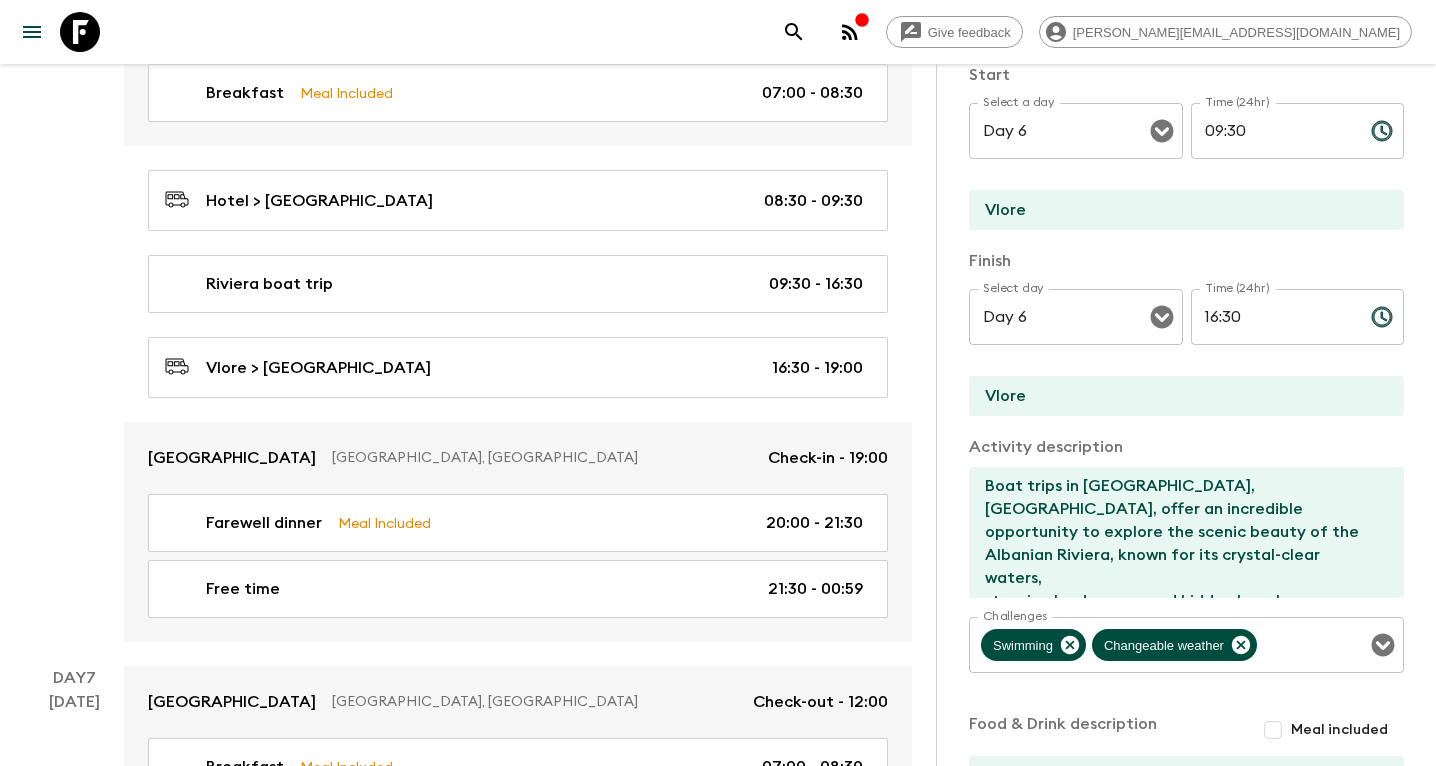 scroll, scrollTop: 339, scrollLeft: 0, axis: vertical 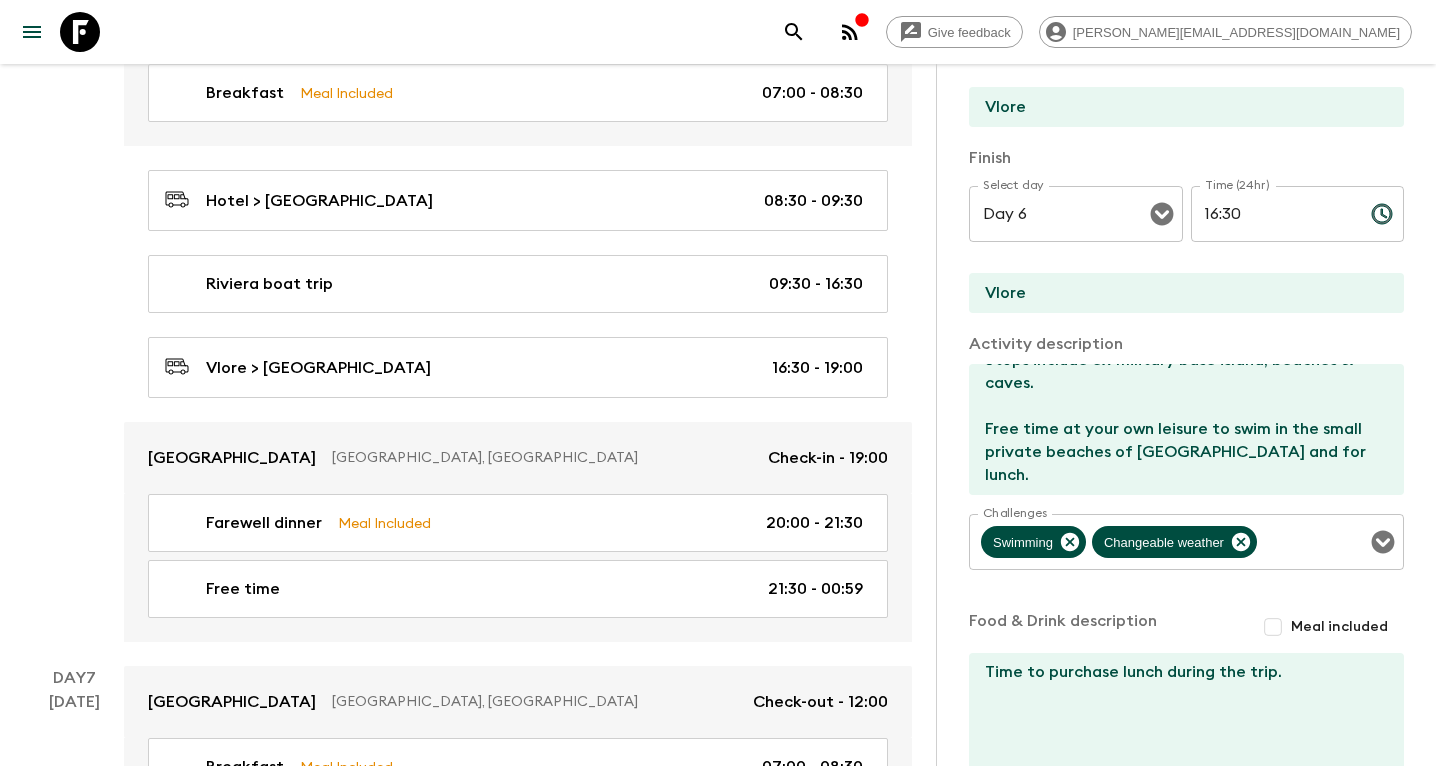 click on "[DATE]" at bounding box center (74, 329) 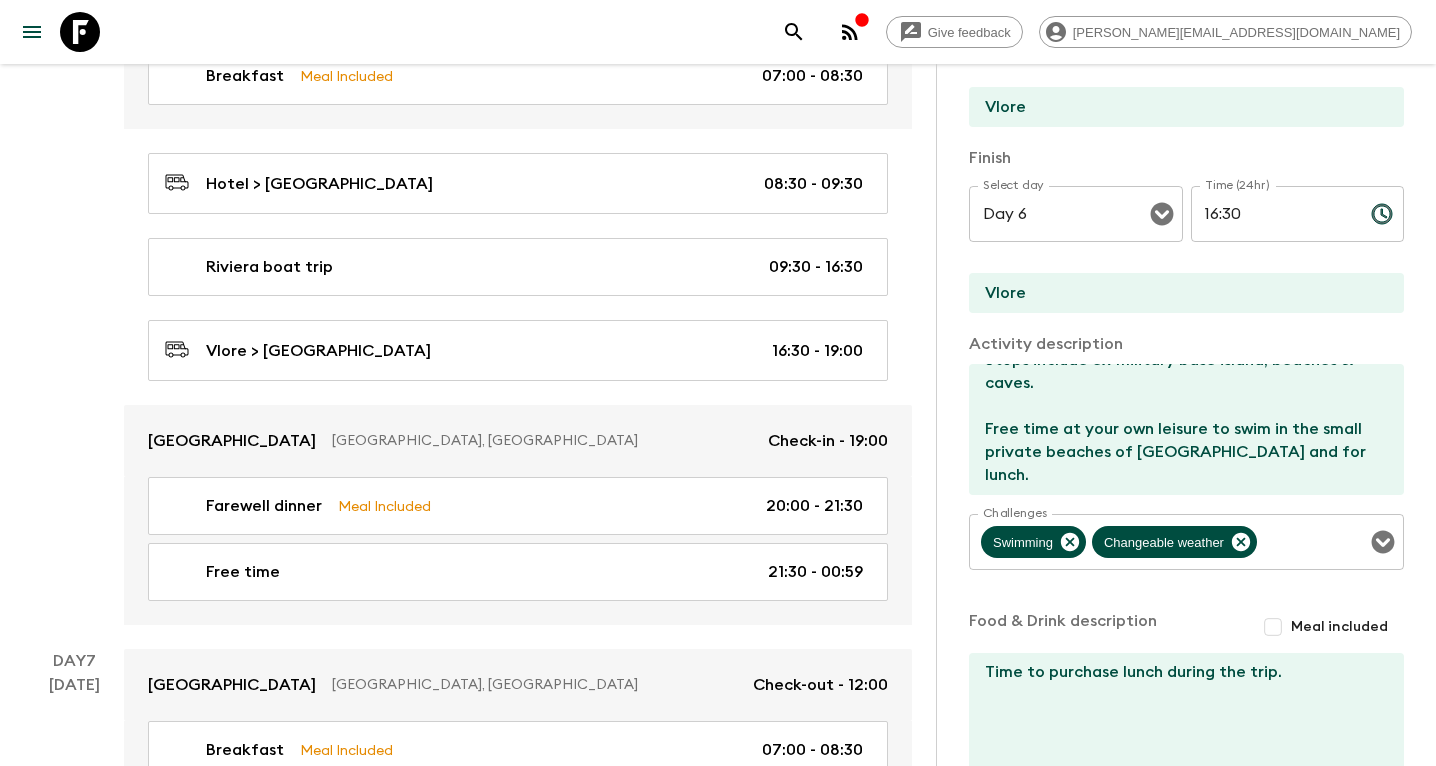 scroll, scrollTop: 3958, scrollLeft: 0, axis: vertical 